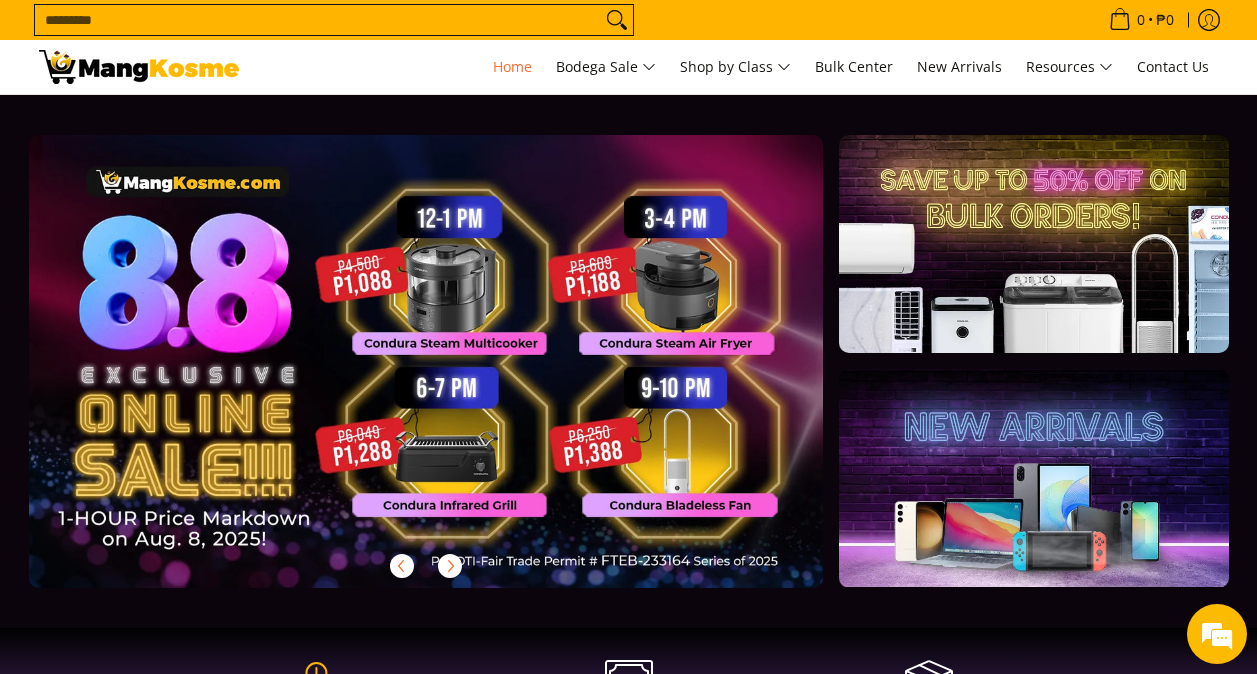 scroll, scrollTop: 0, scrollLeft: 0, axis: both 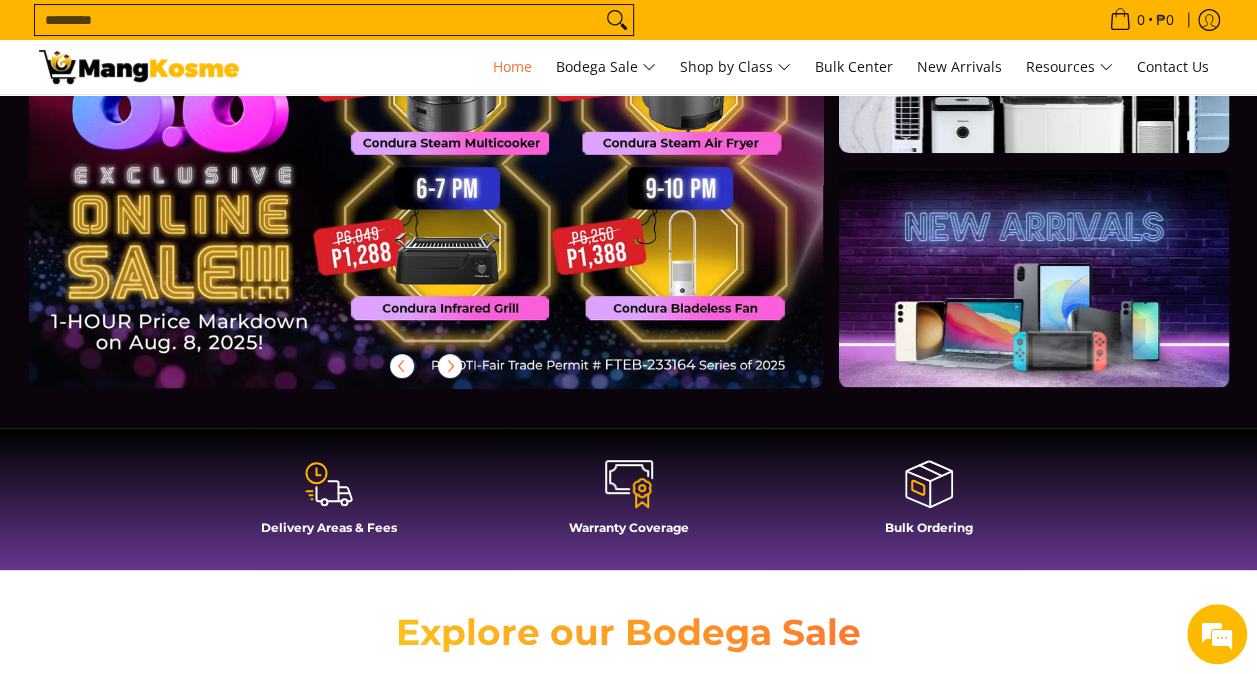 click at bounding box center (458, 177) 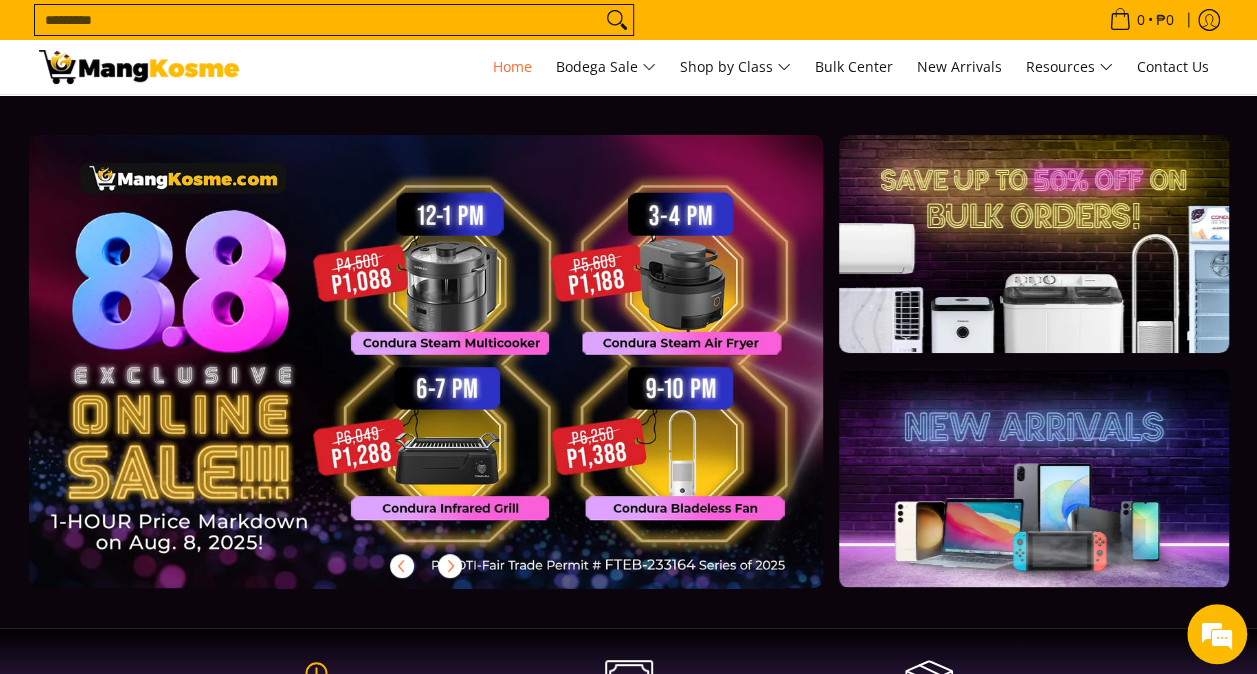 click at bounding box center [458, 377] 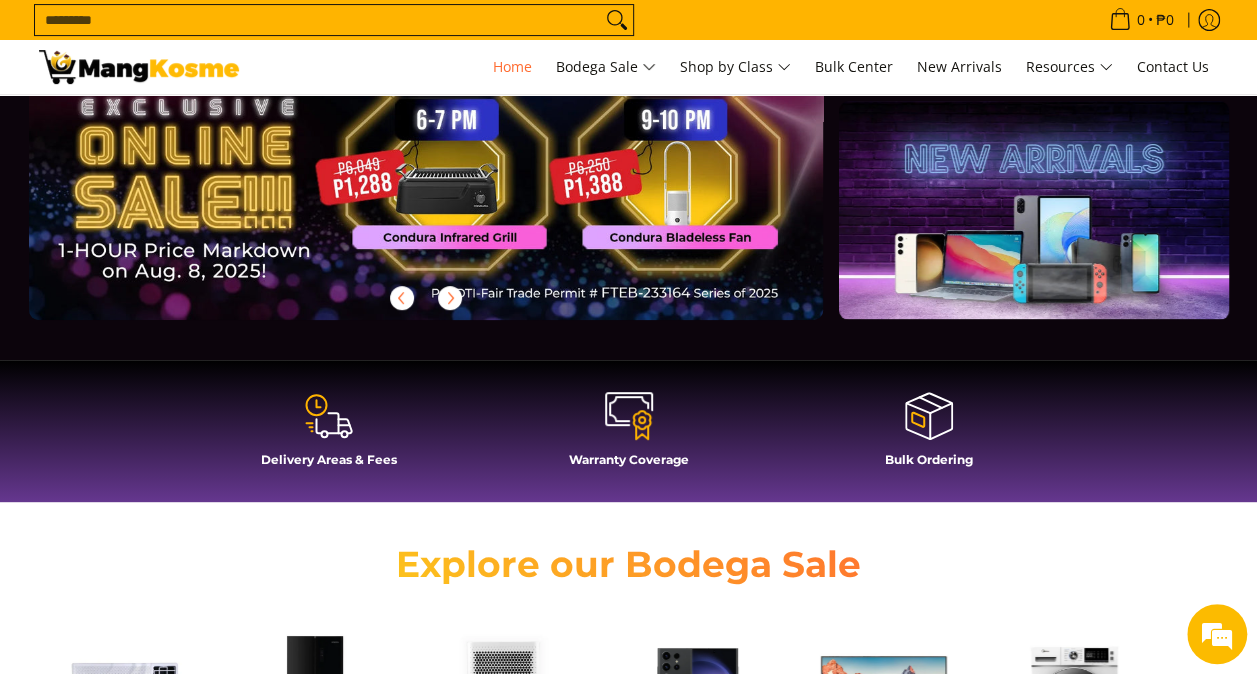scroll, scrollTop: 200, scrollLeft: 0, axis: vertical 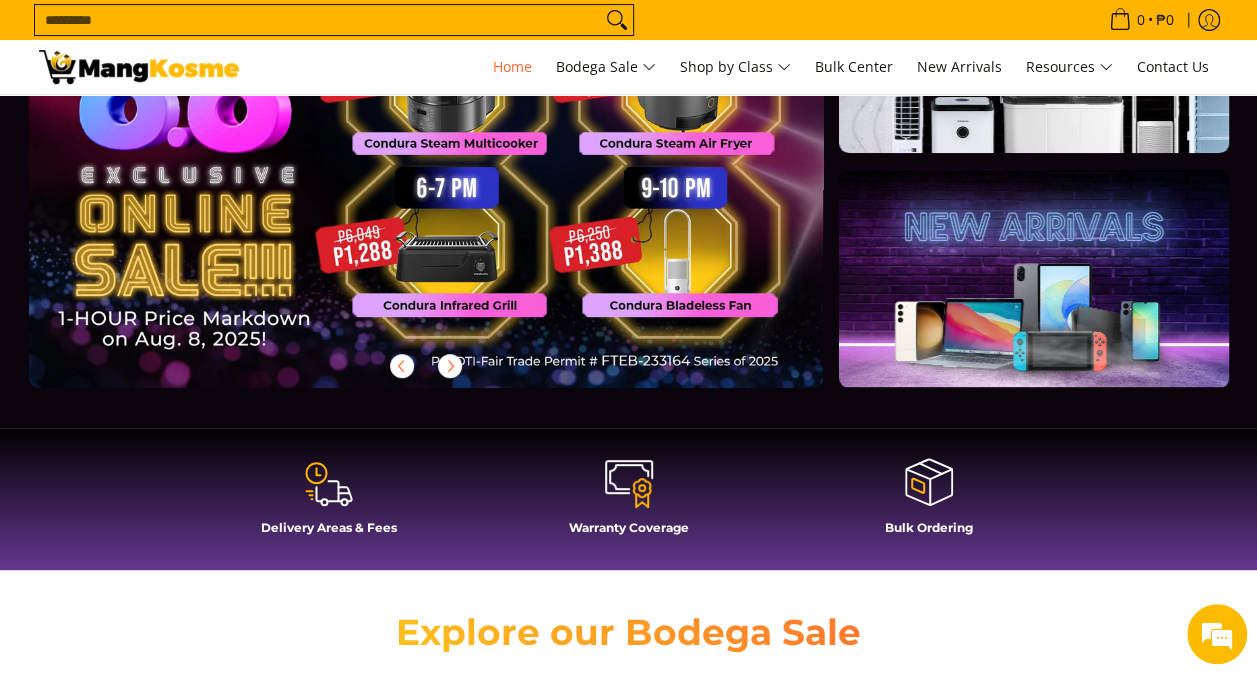 click 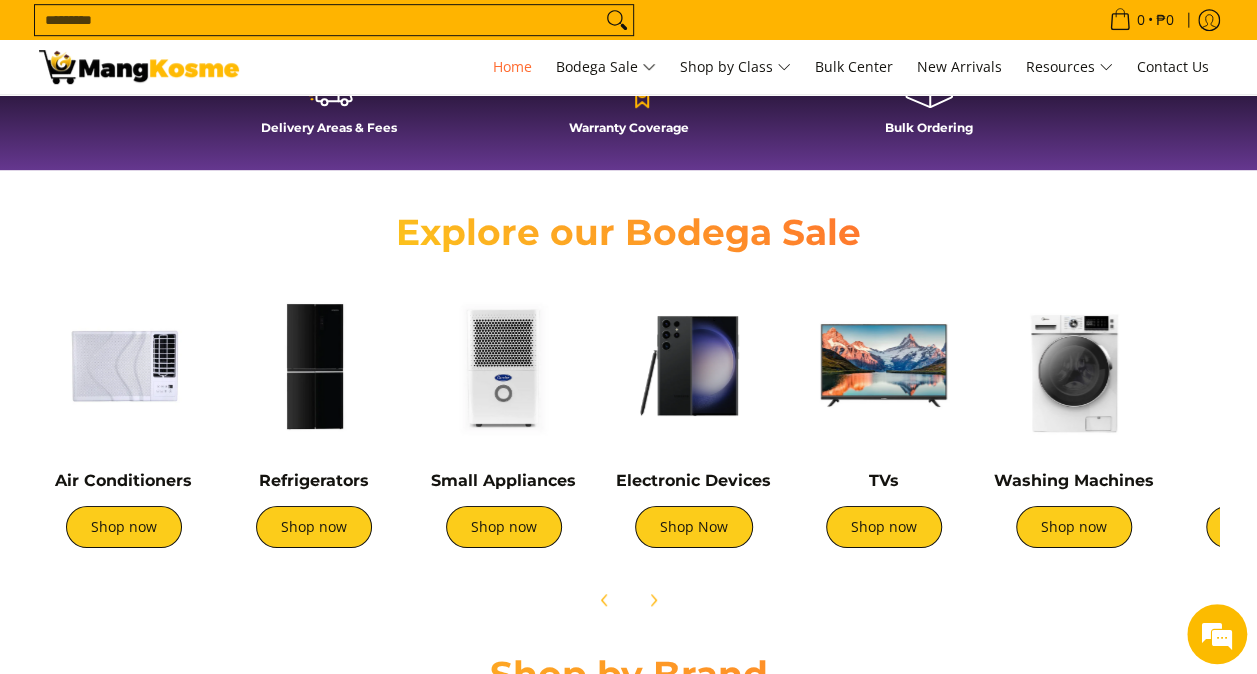 scroll, scrollTop: 900, scrollLeft: 0, axis: vertical 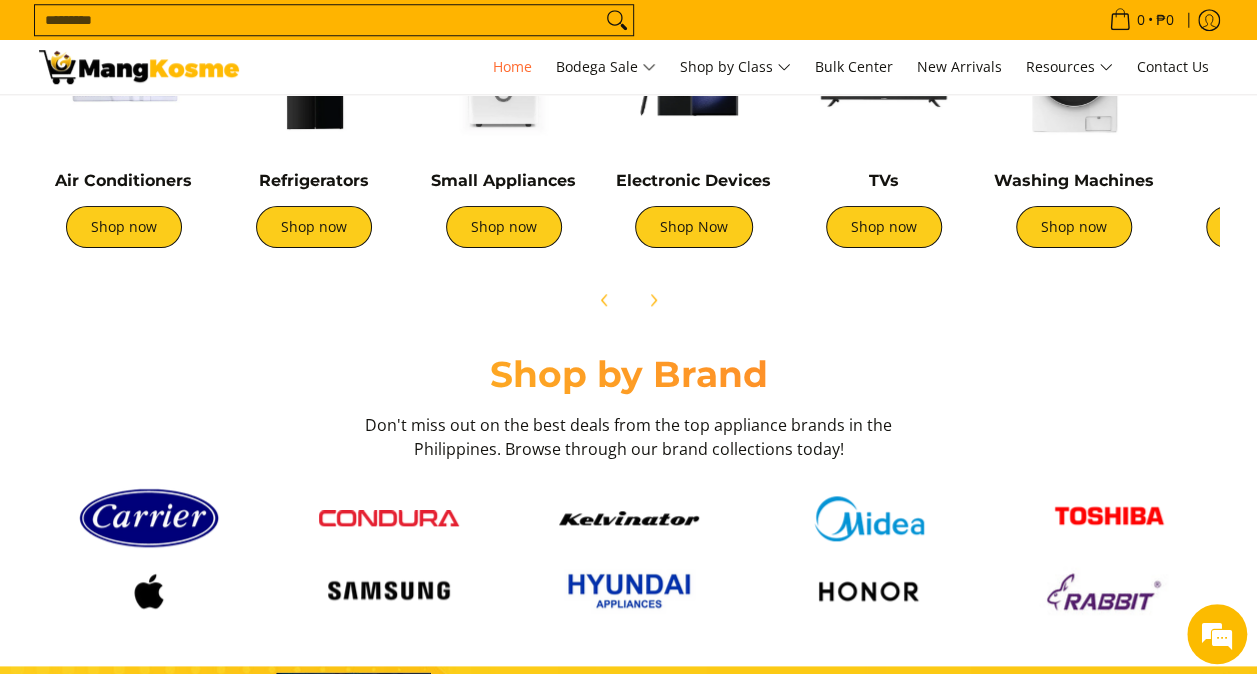 click at bounding box center (389, 518) 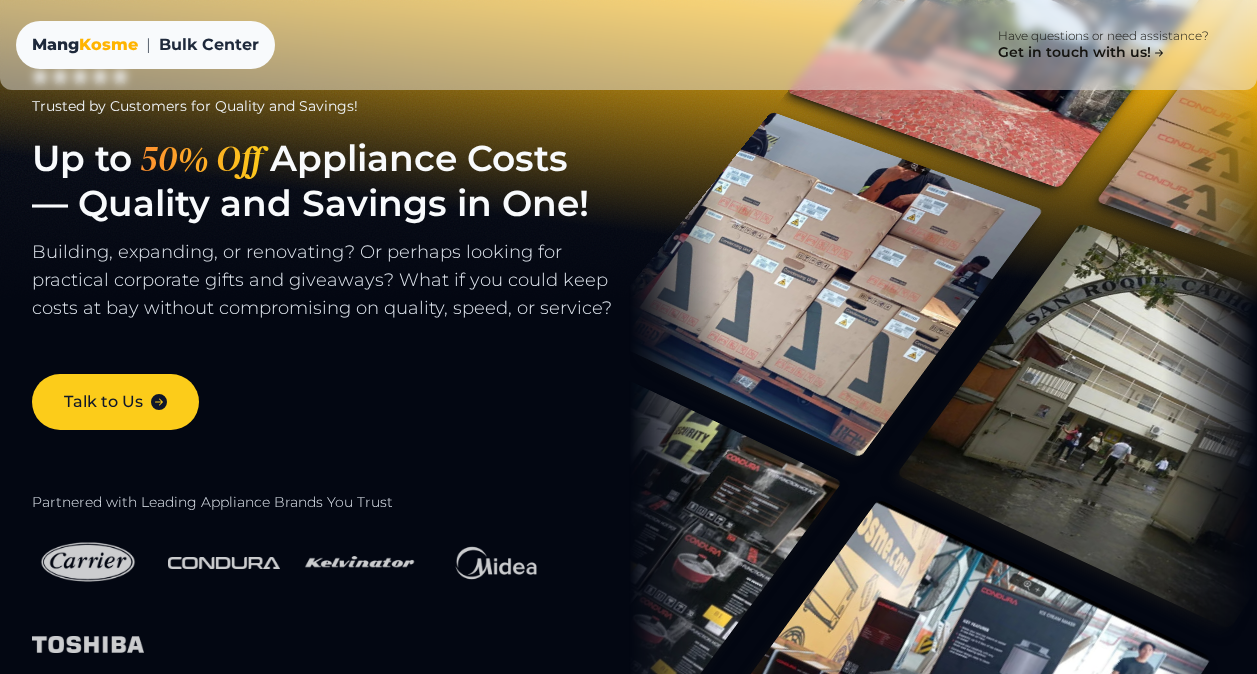 scroll, scrollTop: 0, scrollLeft: 0, axis: both 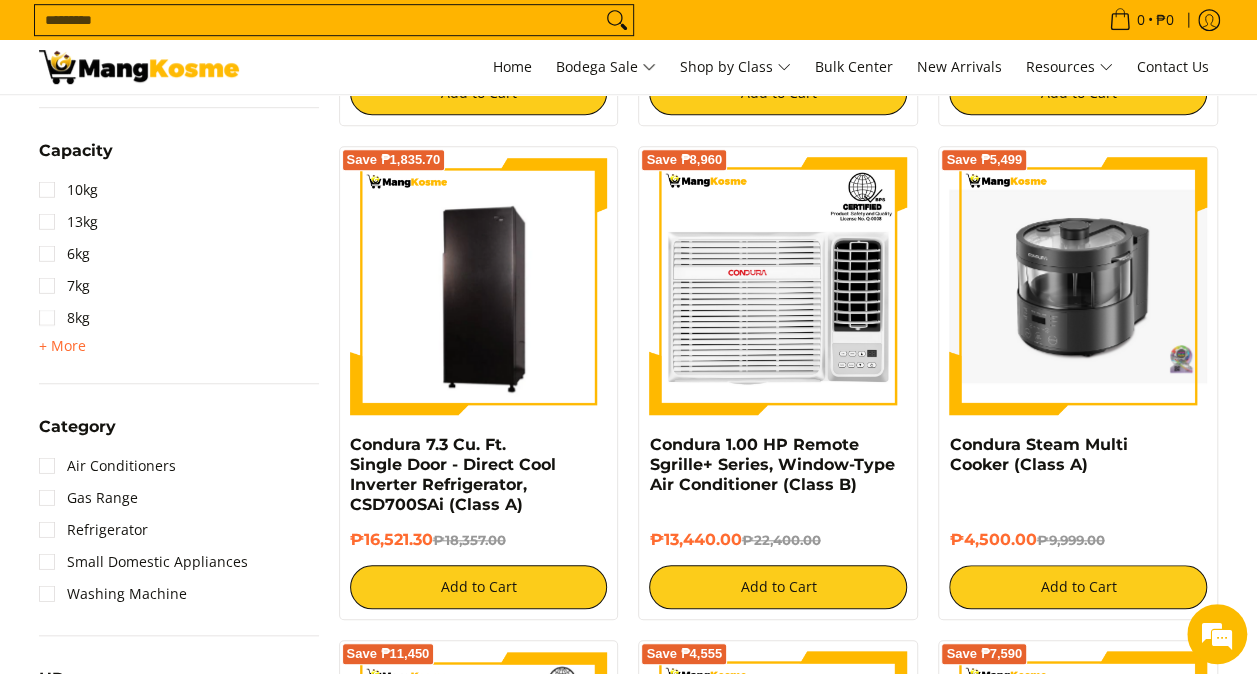 click at bounding box center [1078, 286] 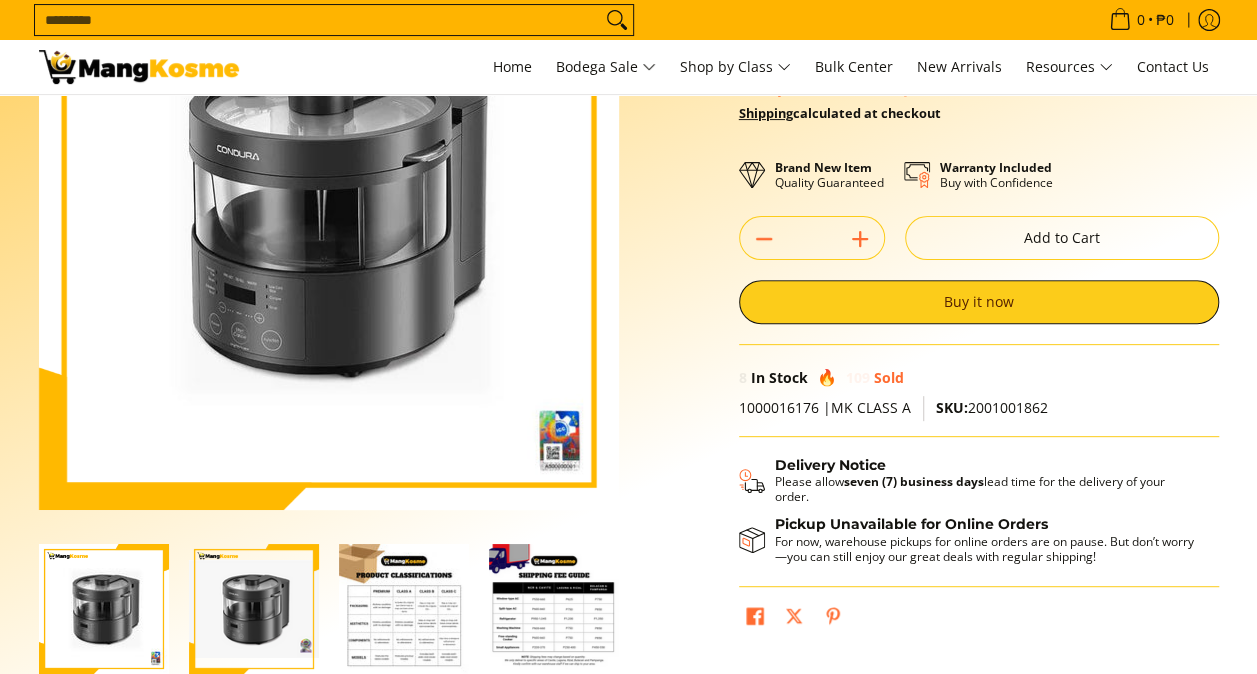 scroll, scrollTop: 0, scrollLeft: 0, axis: both 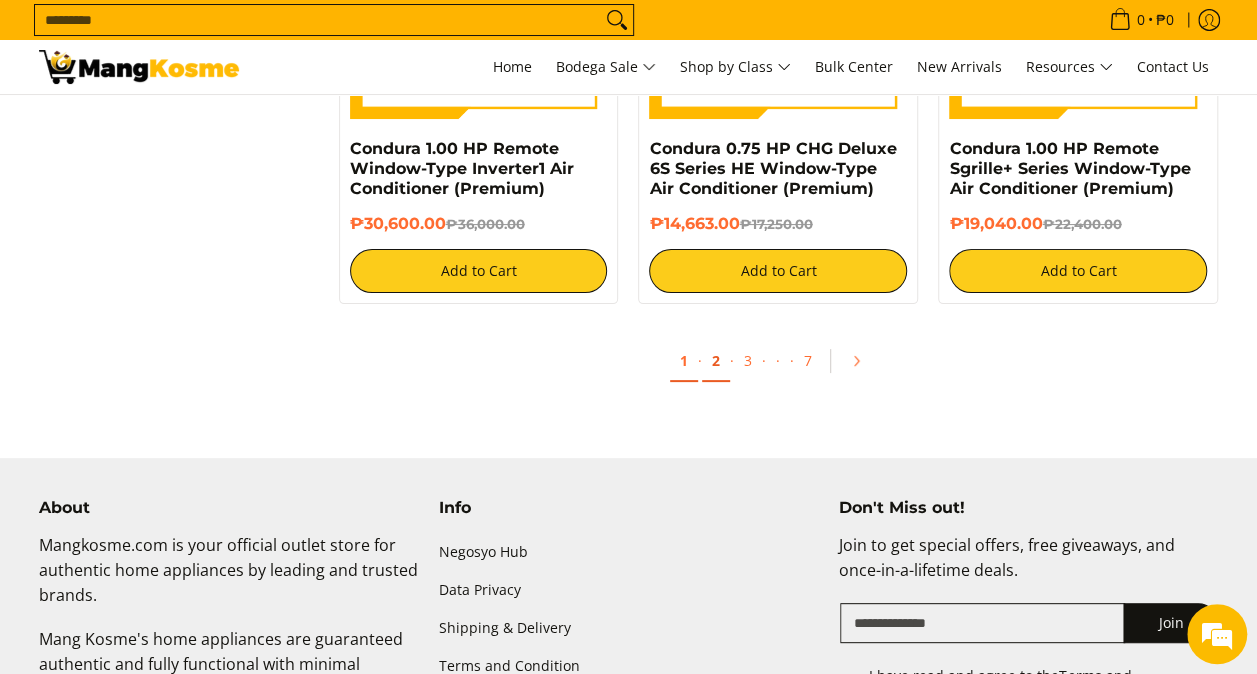click on "2" at bounding box center [716, 361] 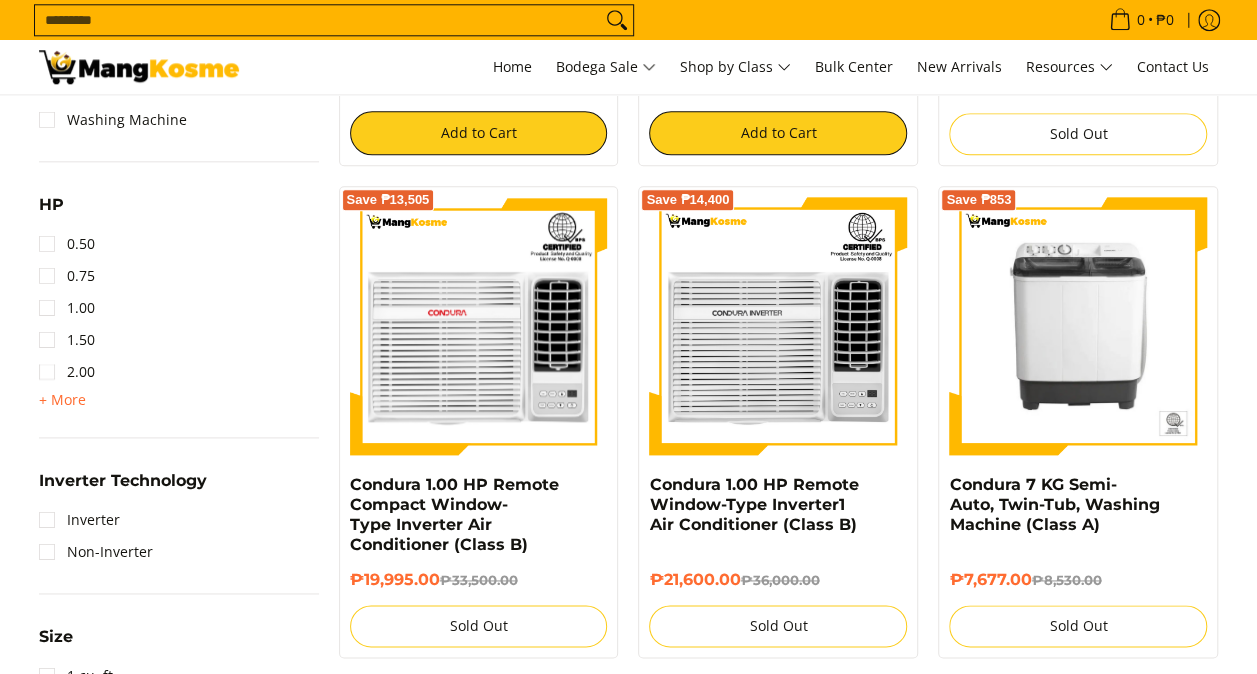 scroll, scrollTop: 0, scrollLeft: 0, axis: both 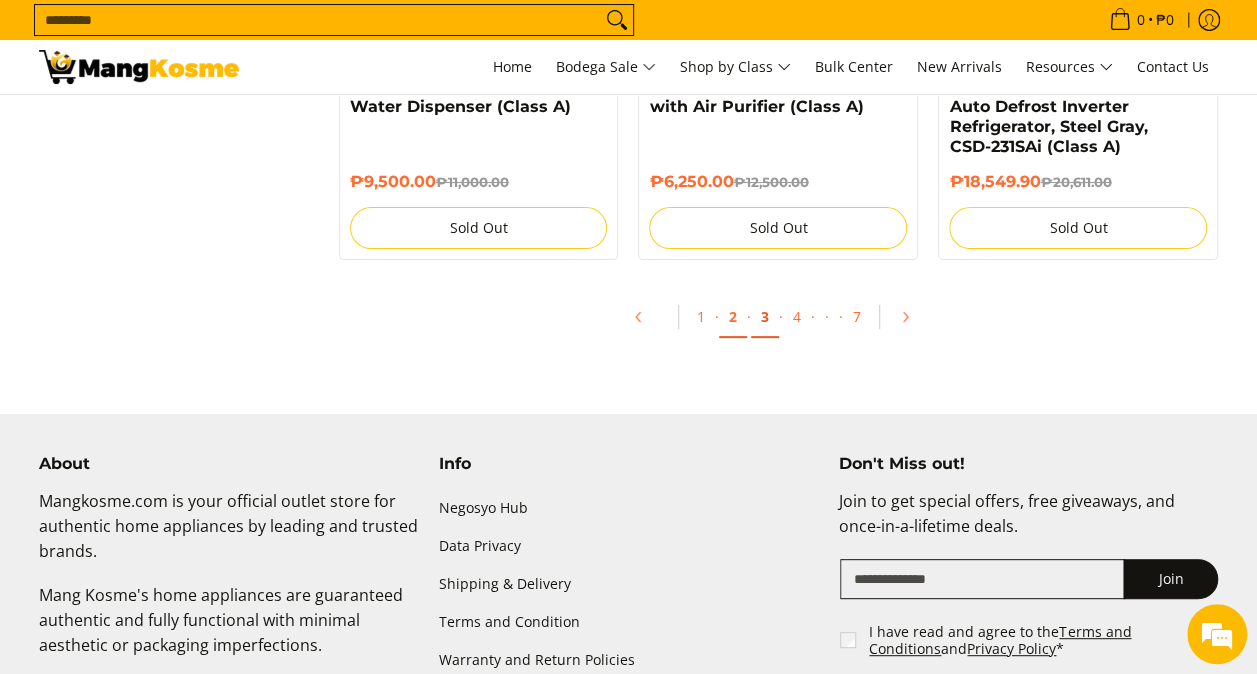 click on "3" at bounding box center [765, 317] 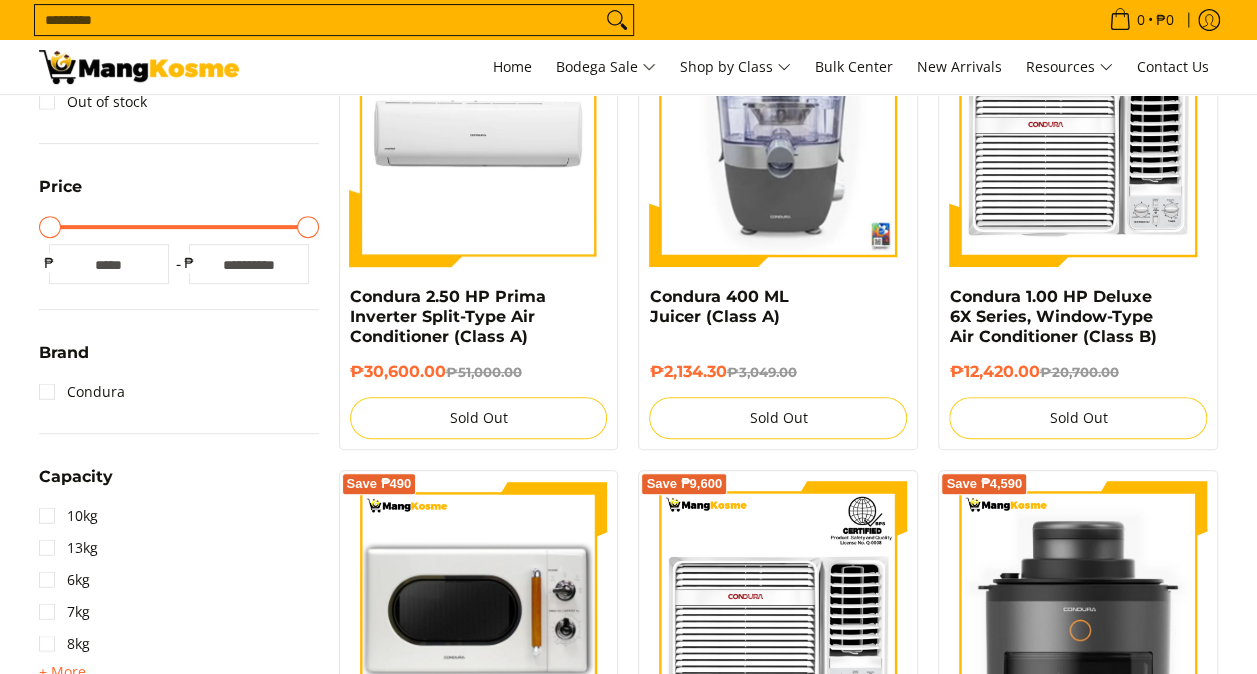 scroll, scrollTop: 0, scrollLeft: 0, axis: both 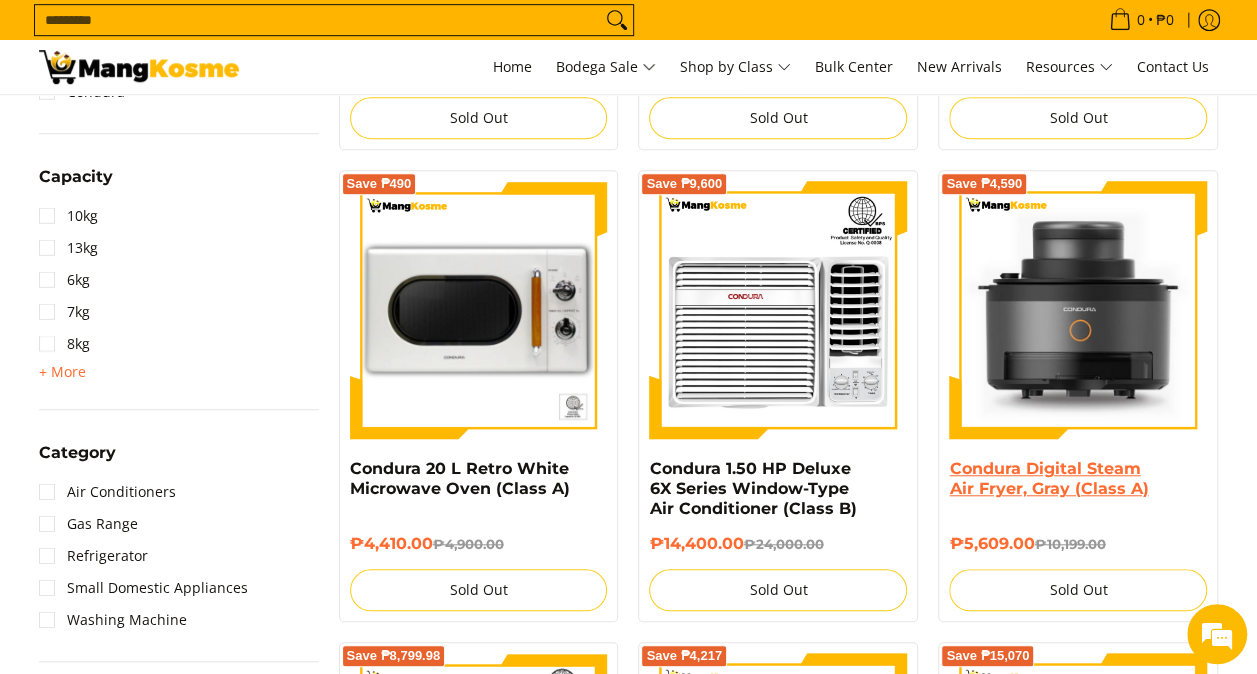 click on "Condura Digital Steam Air Fryer, Gray (Class A)" at bounding box center (1048, 478) 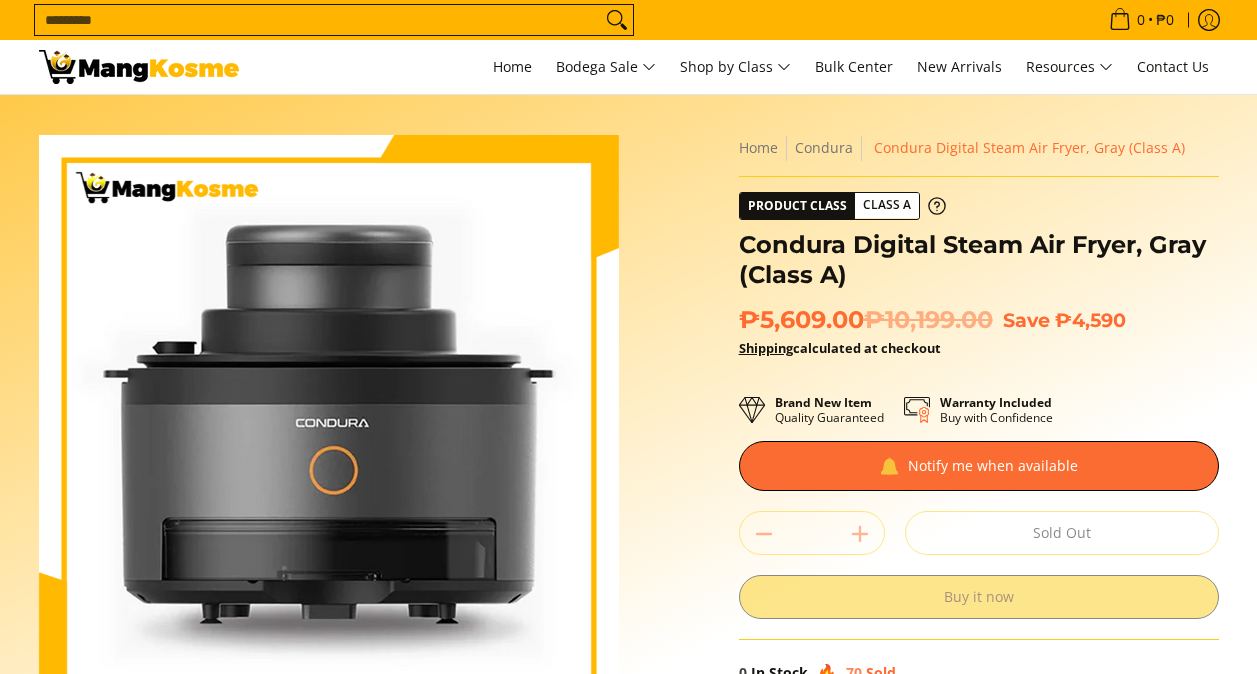 scroll, scrollTop: 500, scrollLeft: 0, axis: vertical 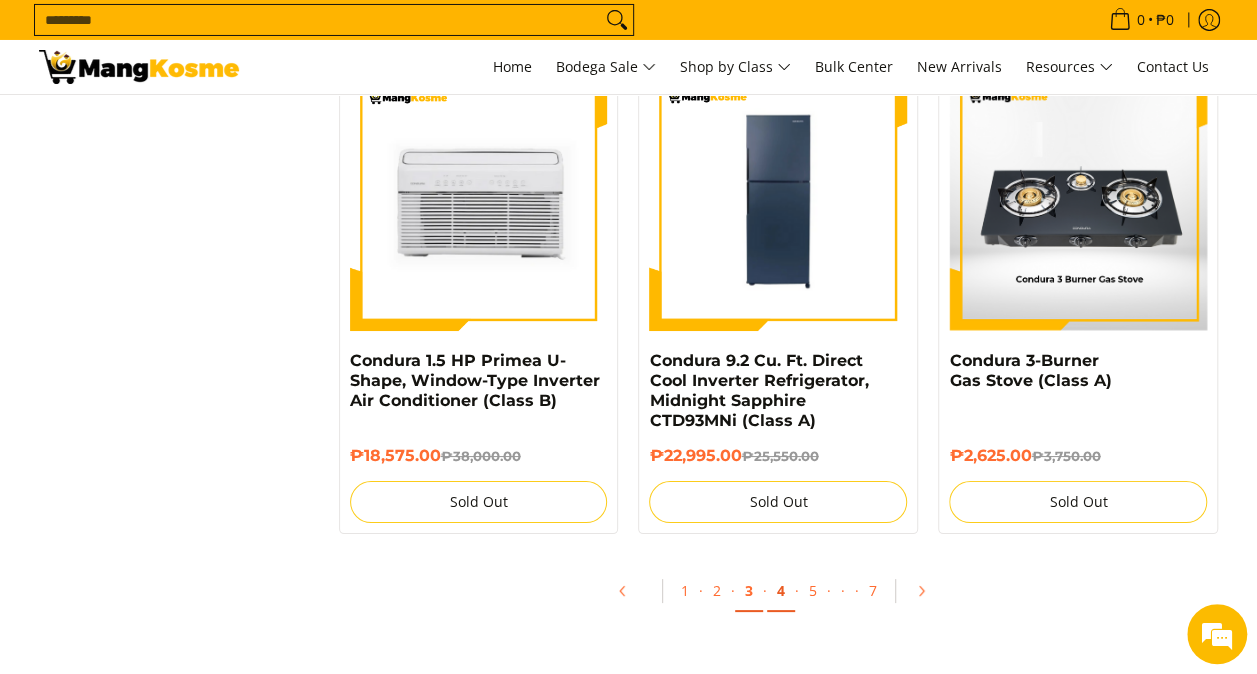click on "4" at bounding box center [781, 591] 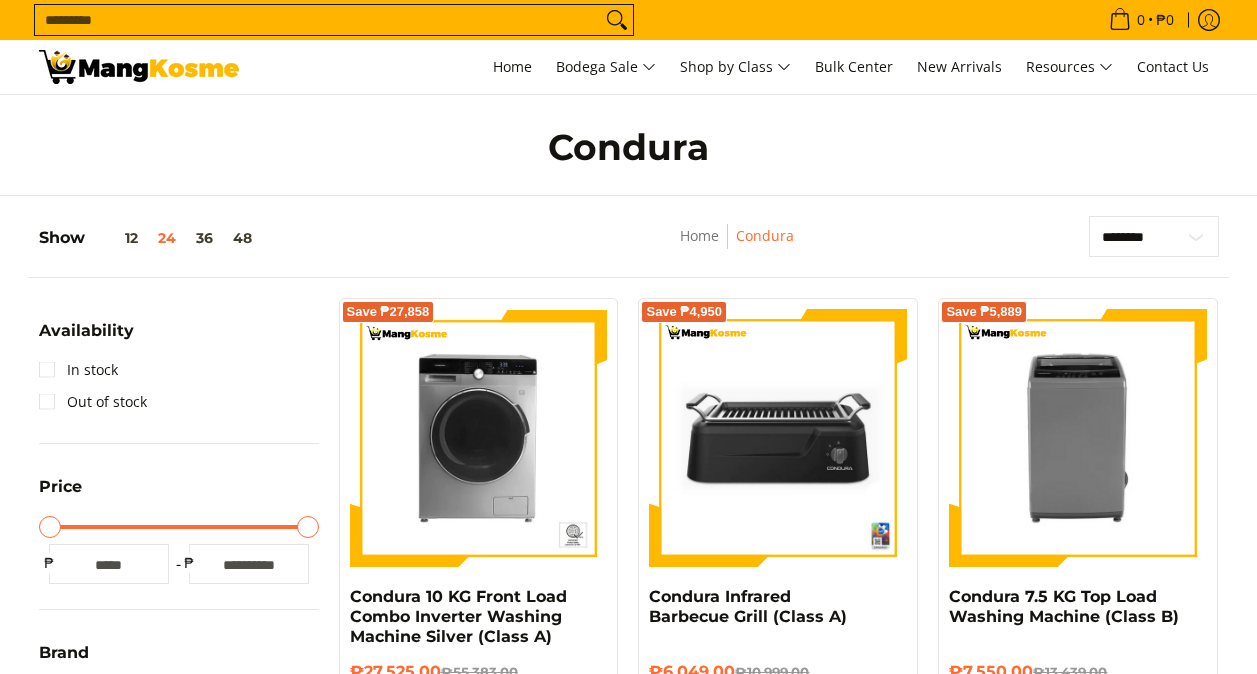 scroll, scrollTop: 100, scrollLeft: 0, axis: vertical 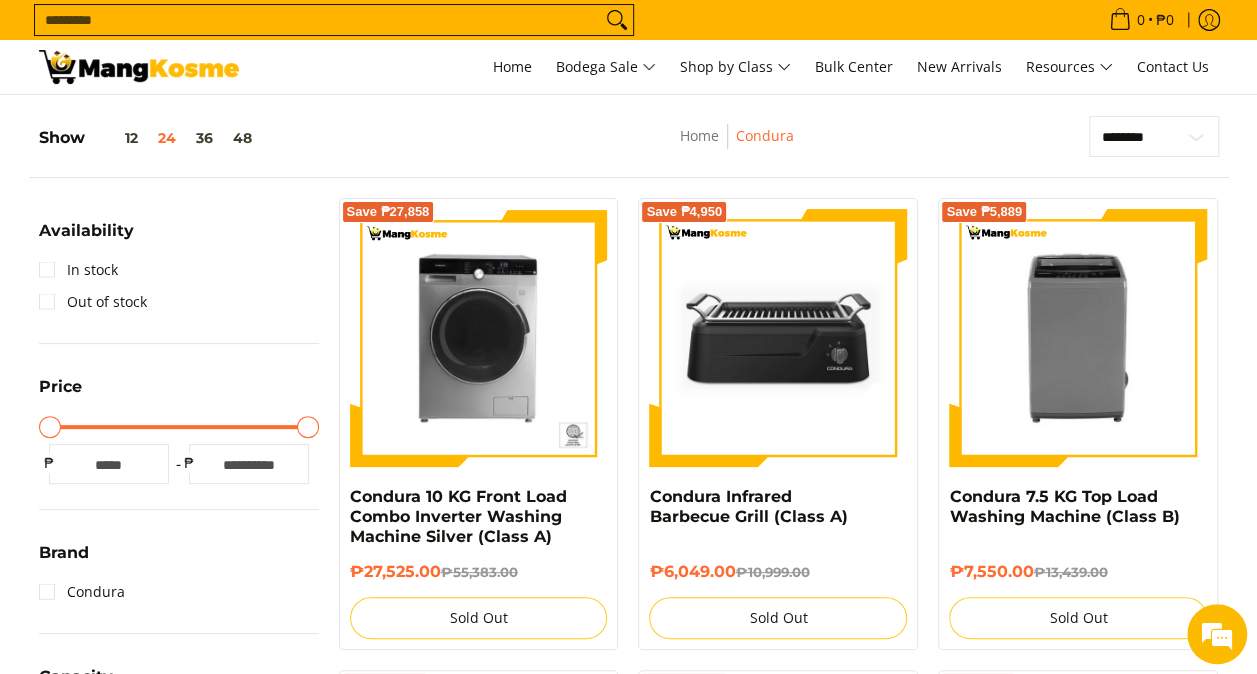 click at bounding box center (778, 338) 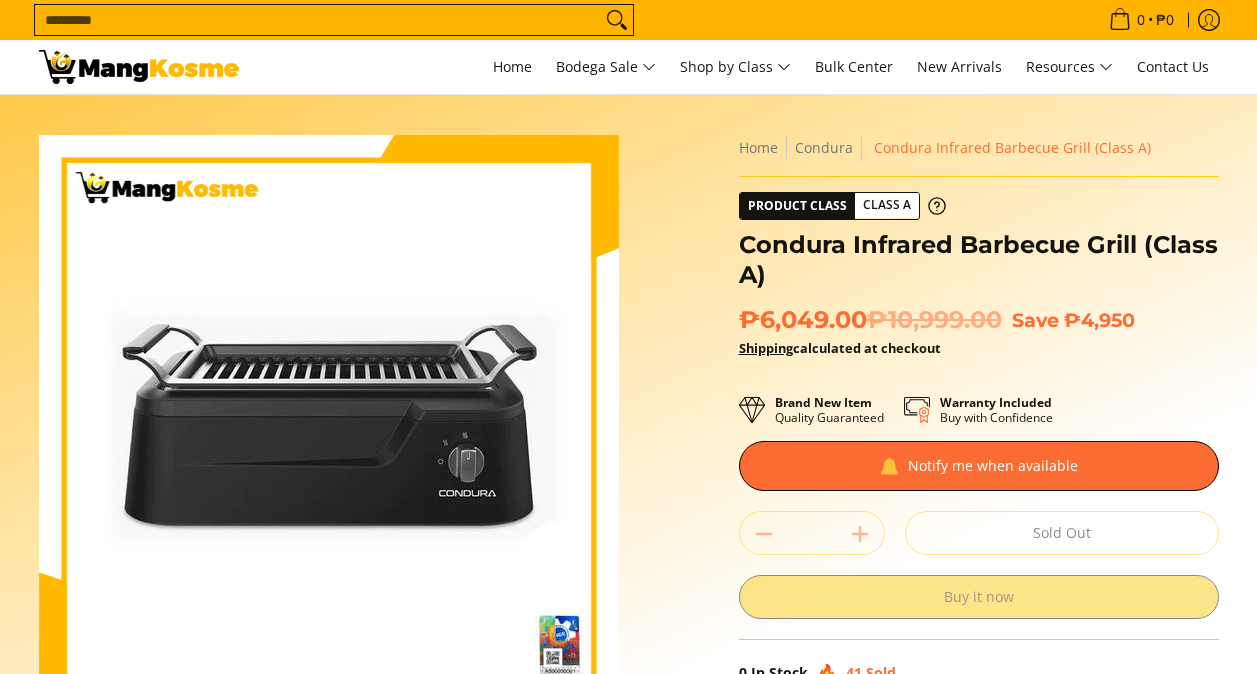 scroll, scrollTop: 0, scrollLeft: 0, axis: both 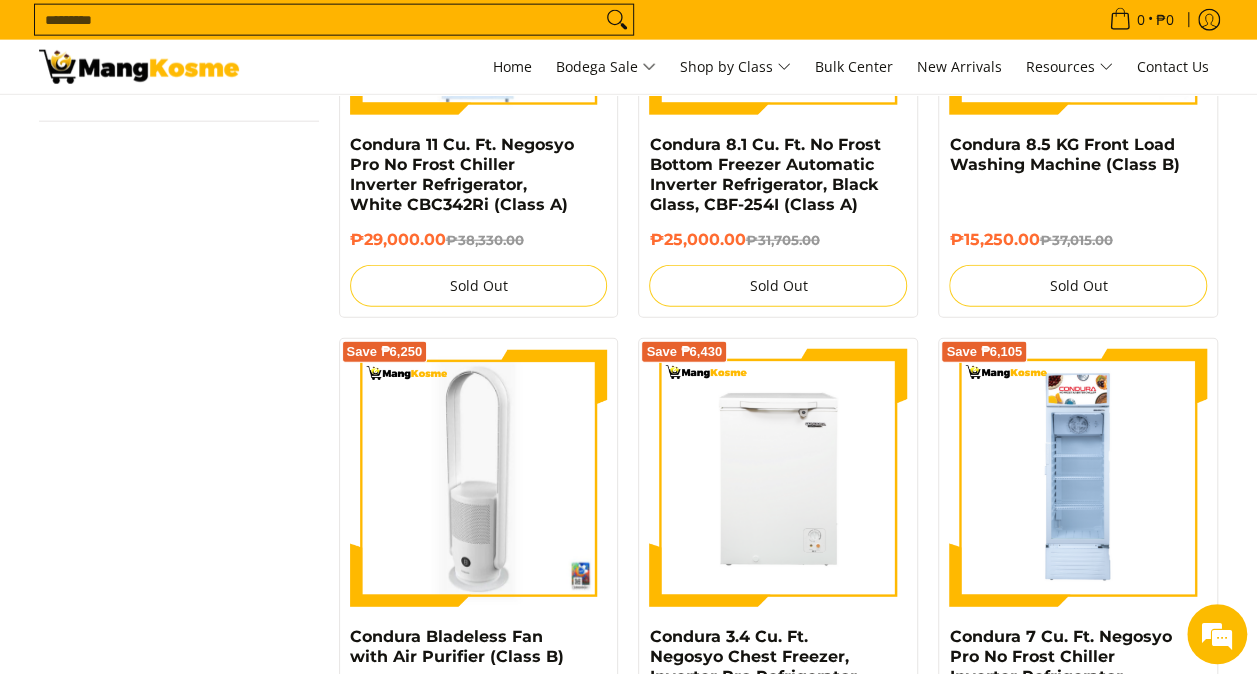 click at bounding box center [479, 478] 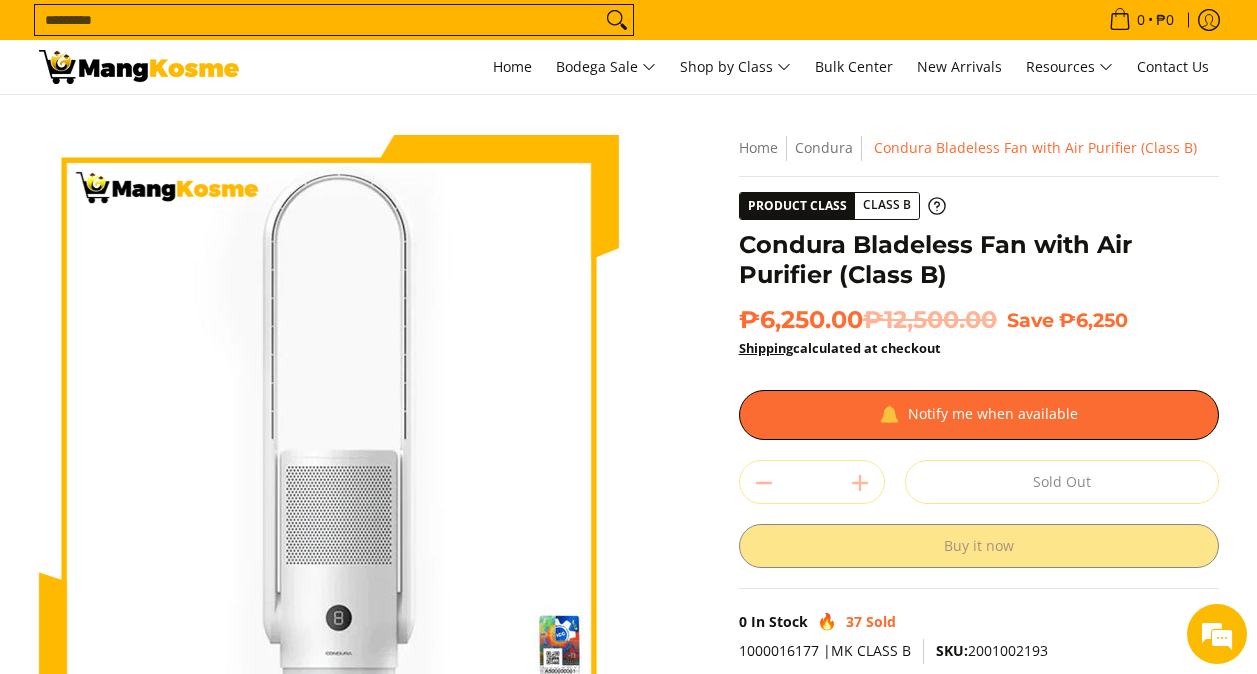scroll, scrollTop: 0, scrollLeft: 0, axis: both 